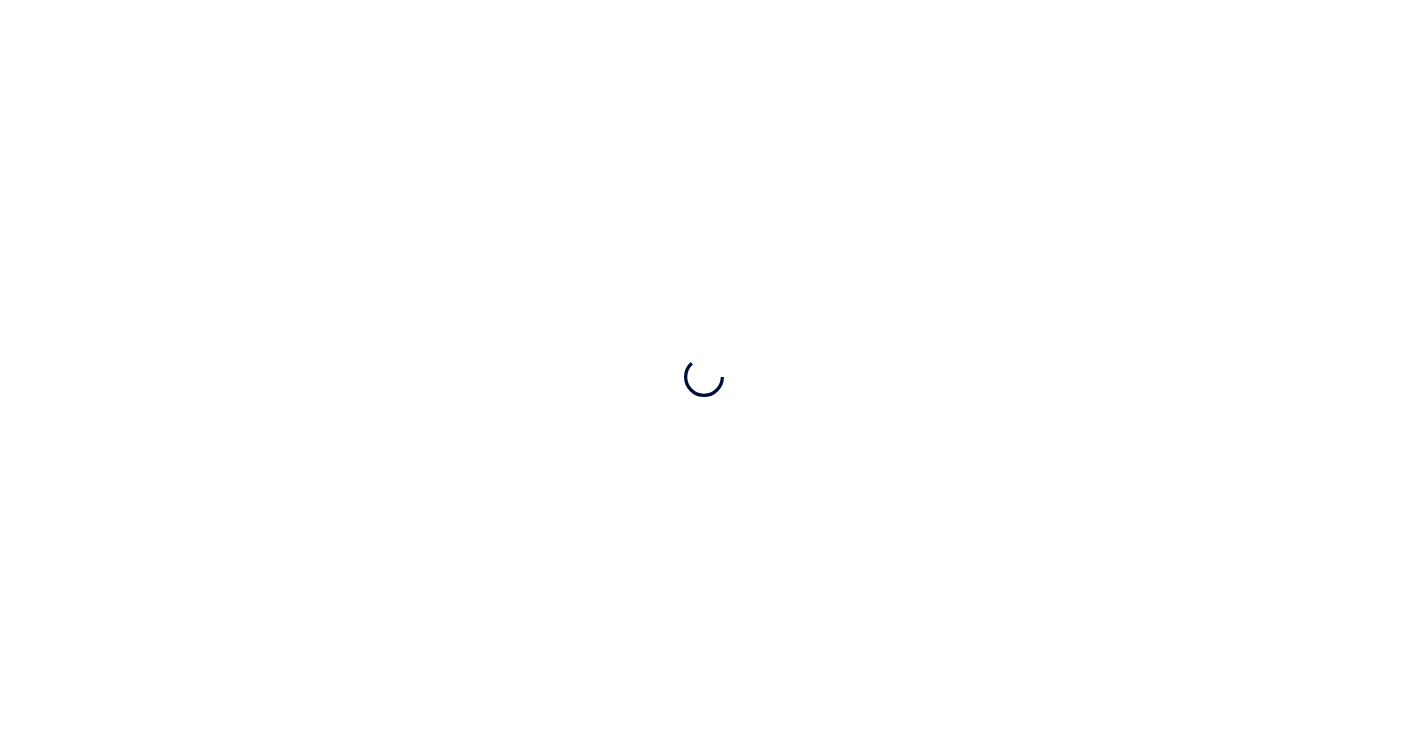 scroll, scrollTop: 0, scrollLeft: 0, axis: both 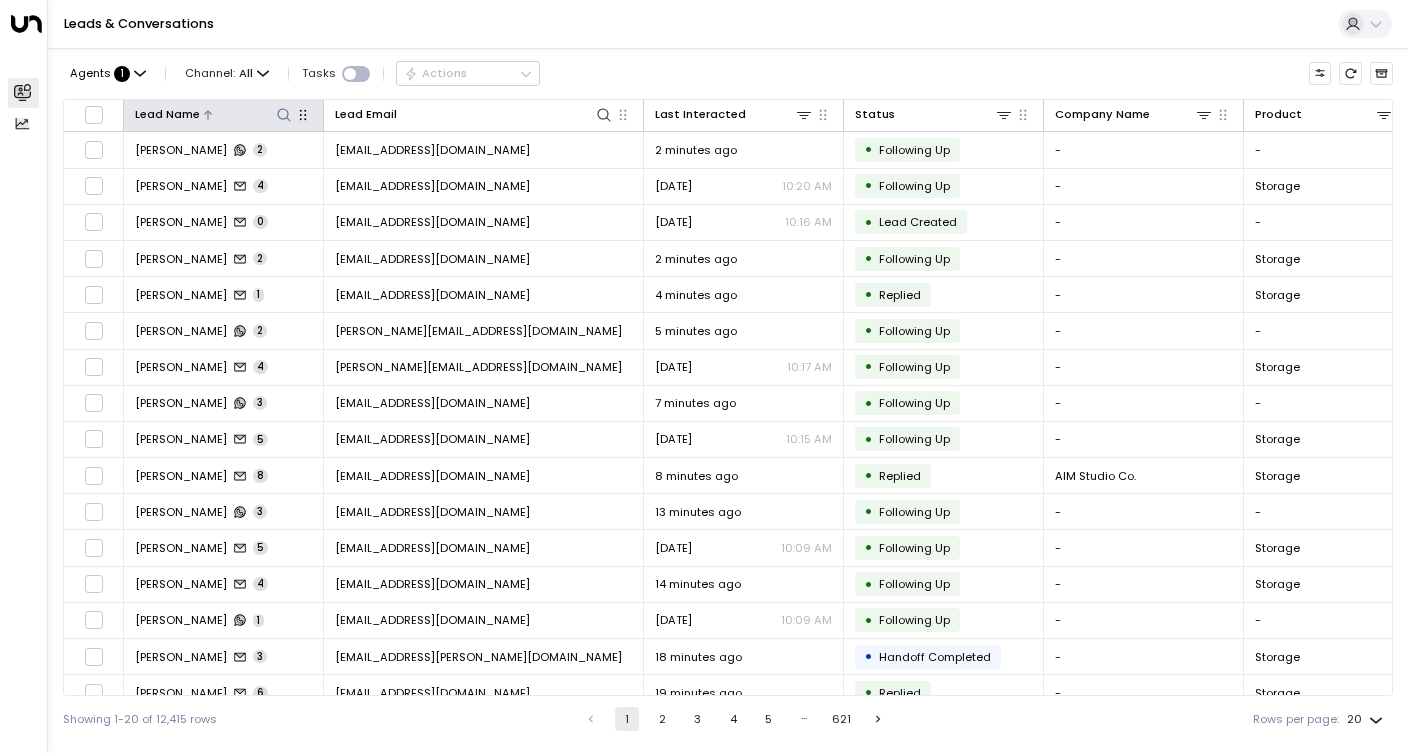click 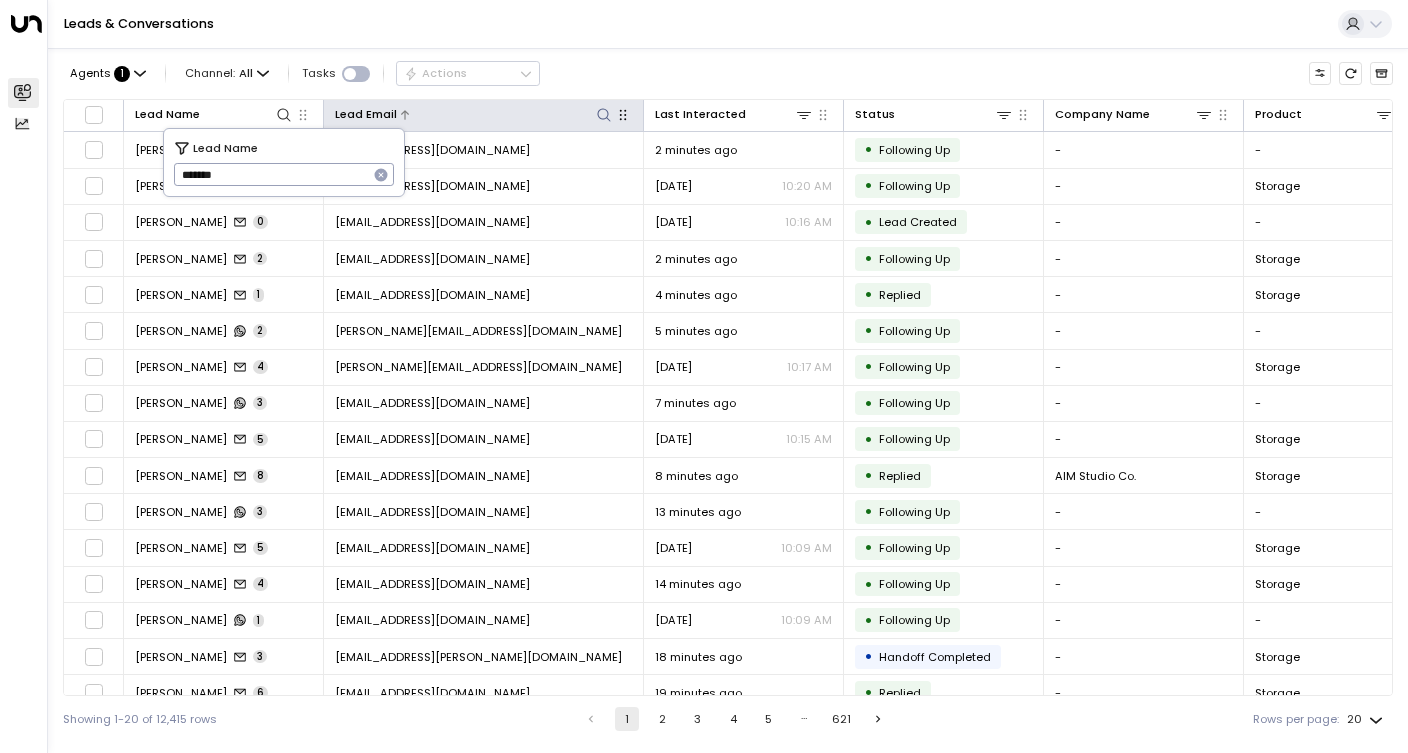 type on "*******" 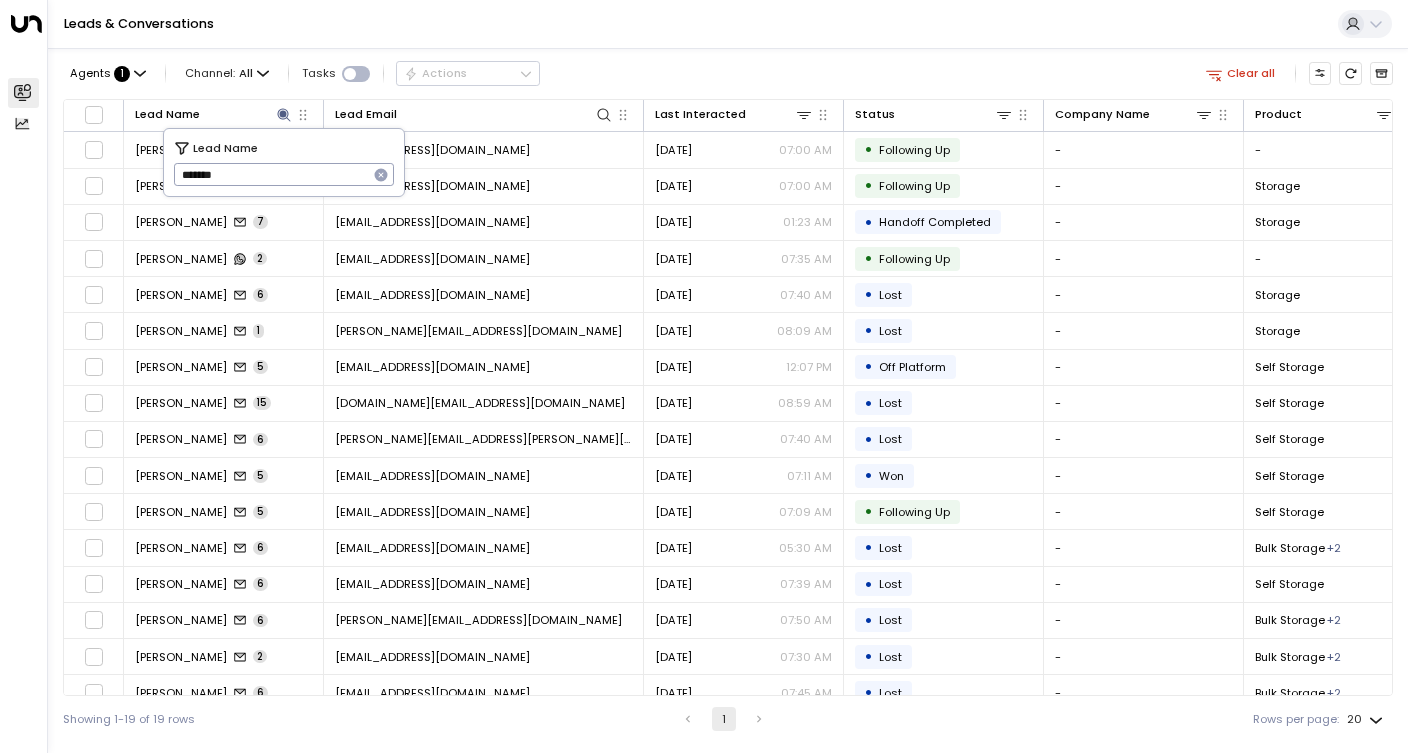 click on "Leads & Conversations" at bounding box center (728, 24) 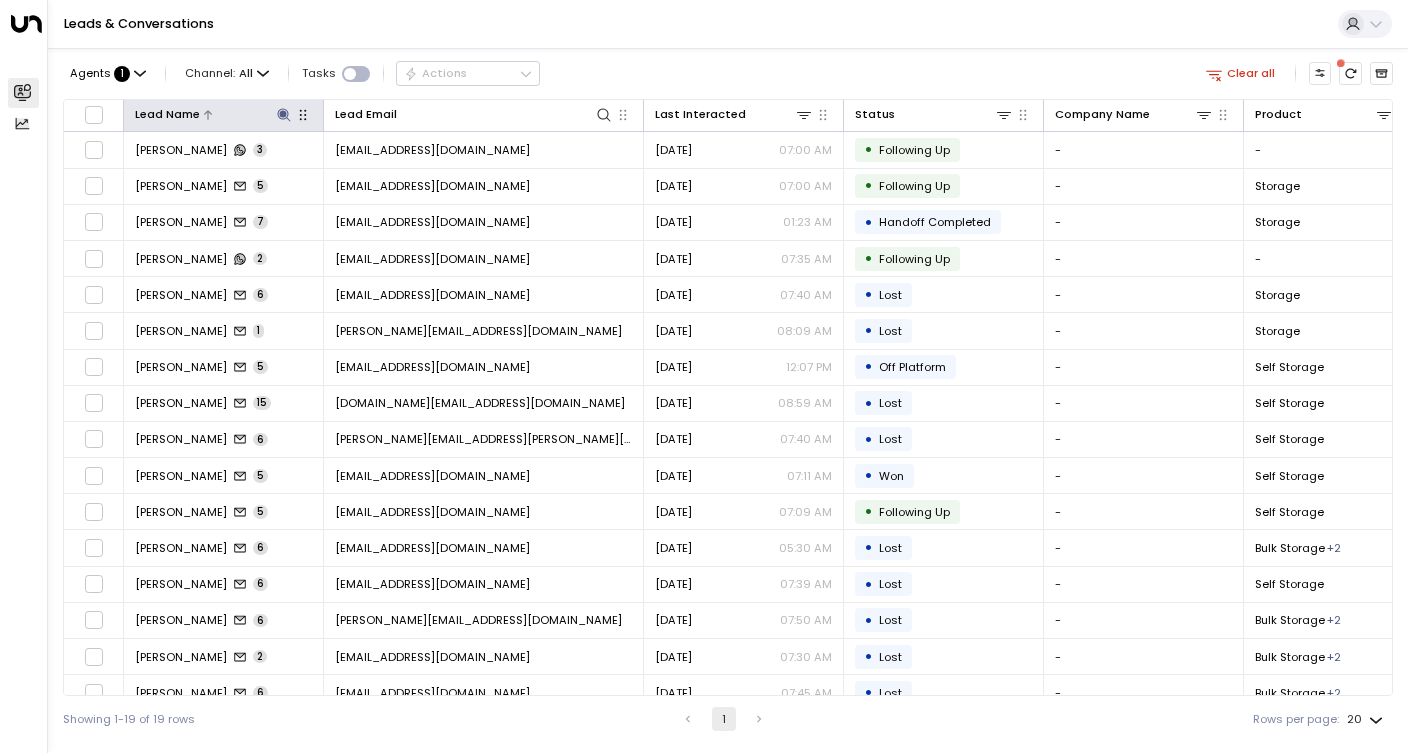 click 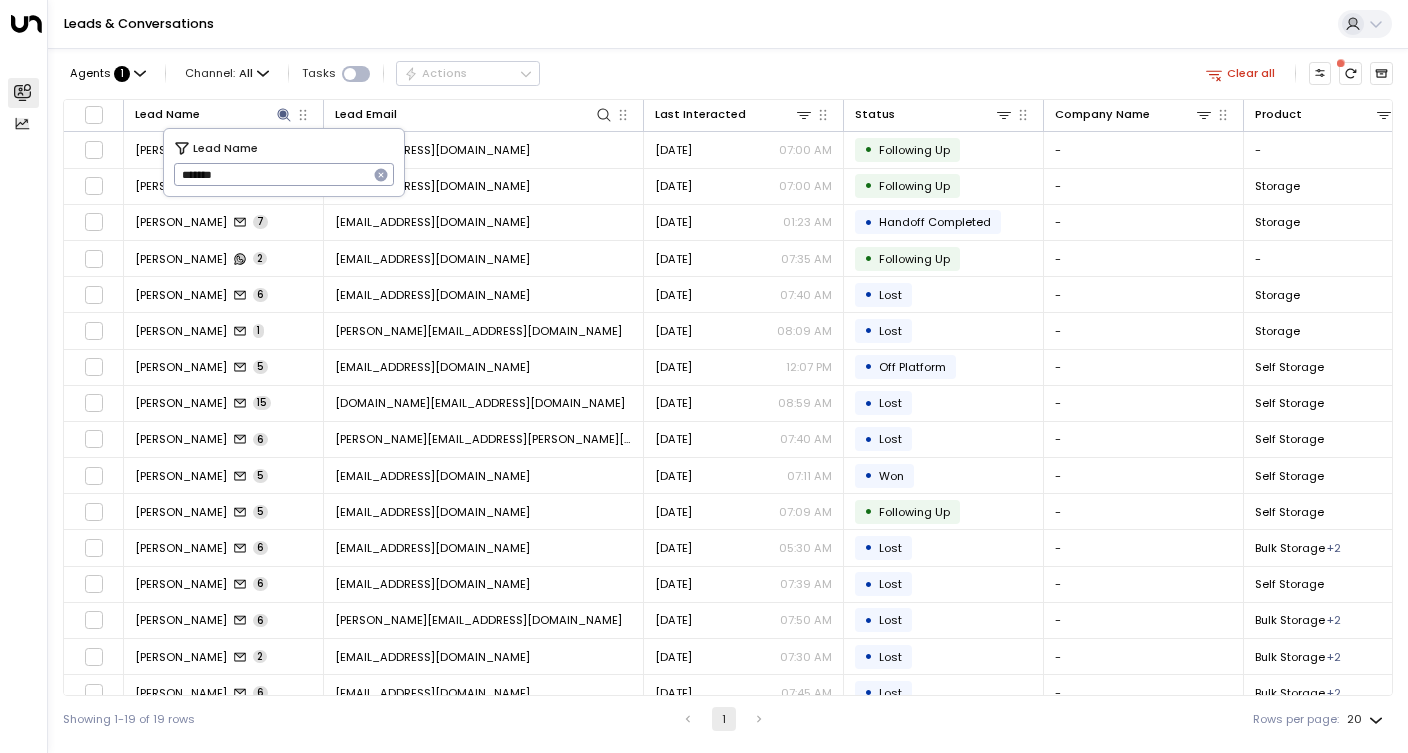 click 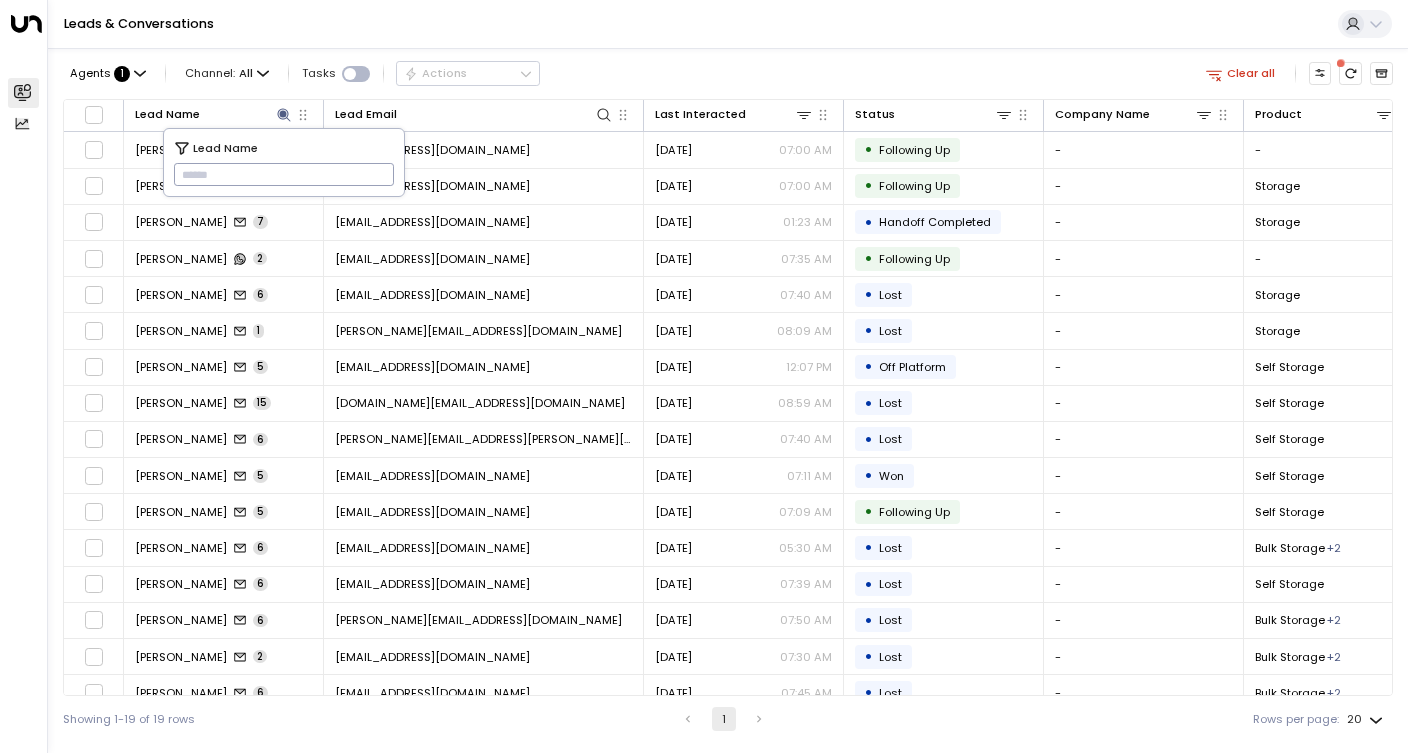 click at bounding box center (284, 175) 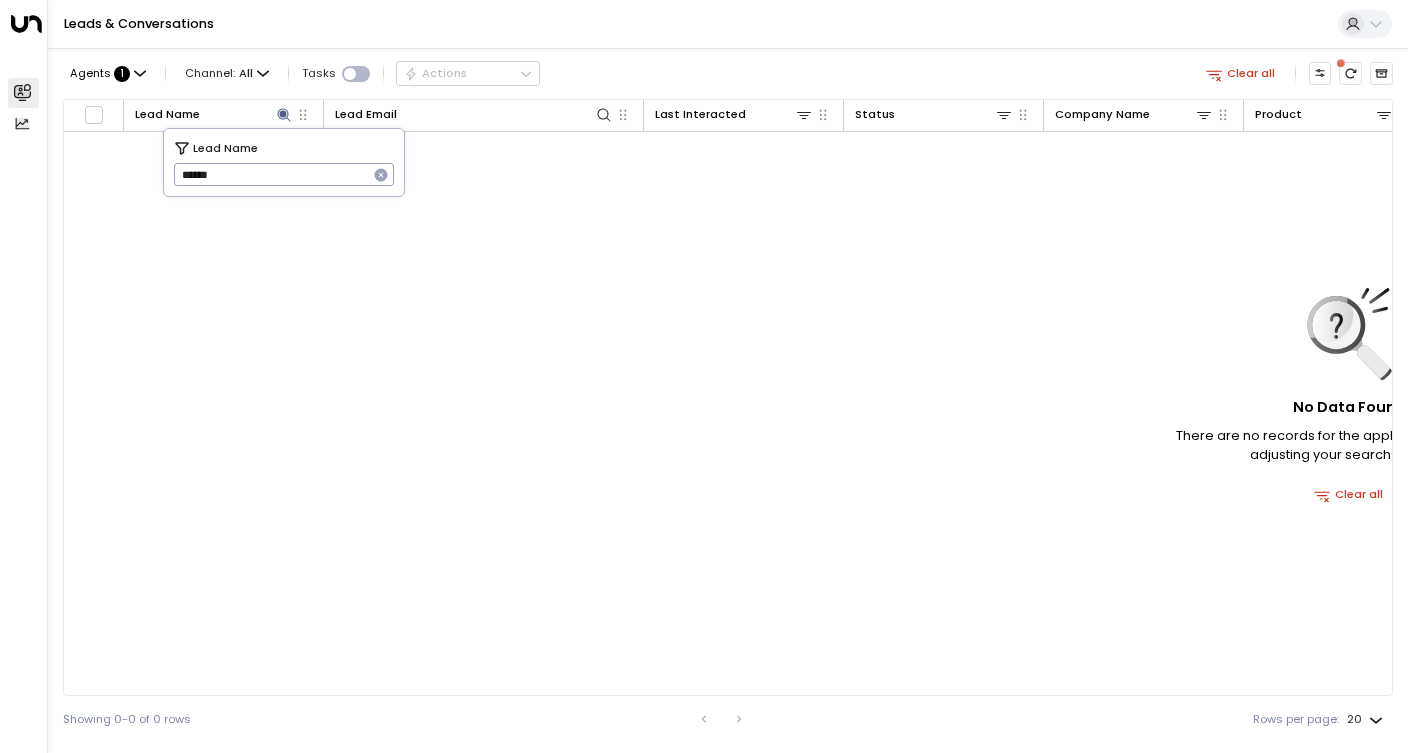 click on "******" at bounding box center [271, 175] 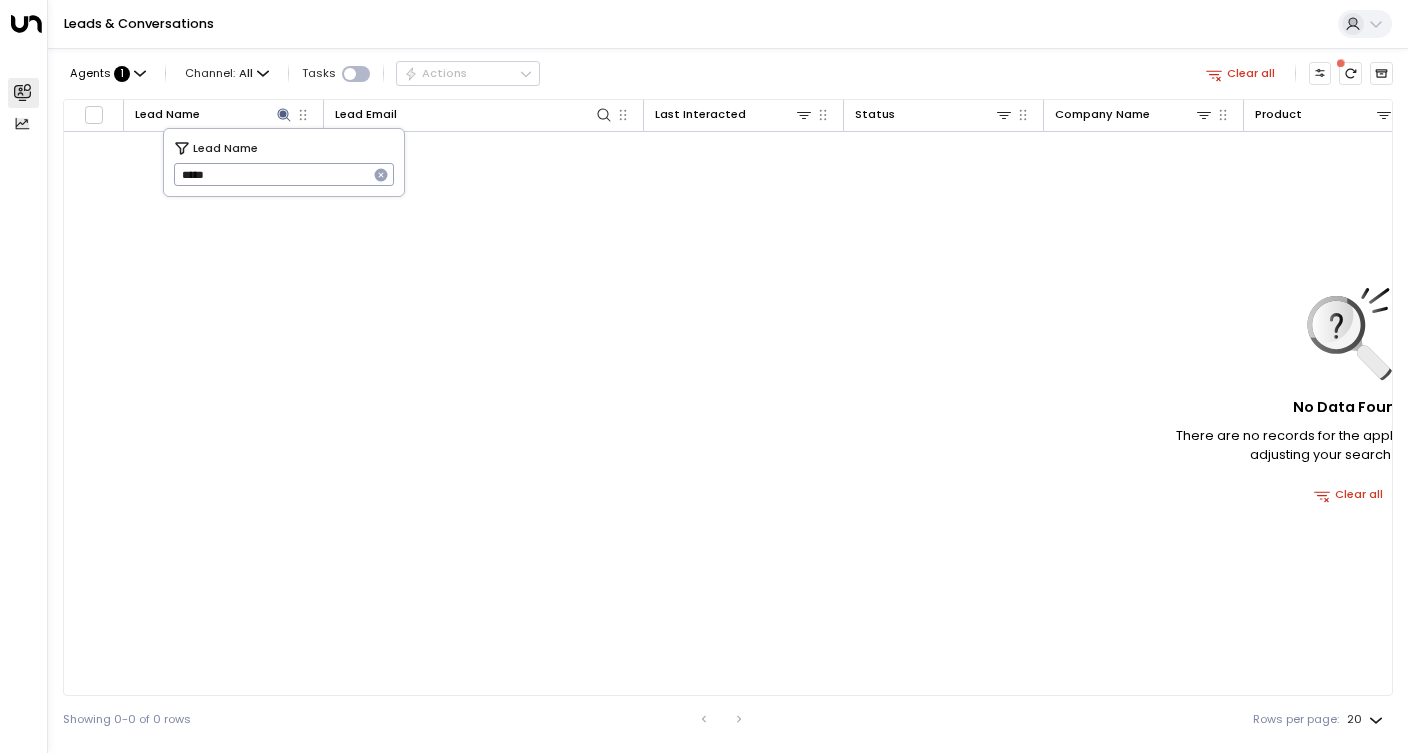 type on "******" 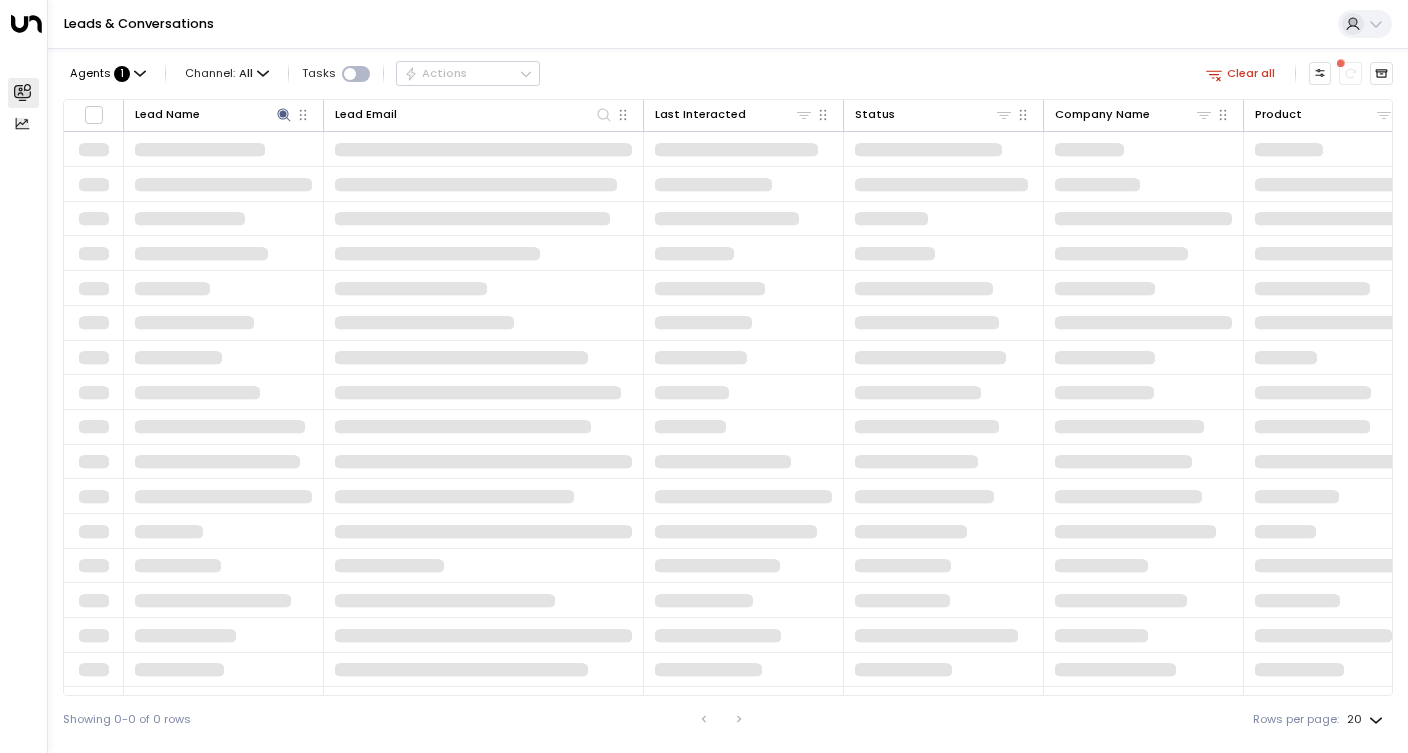 click on "Leads & Conversations" at bounding box center (728, 24) 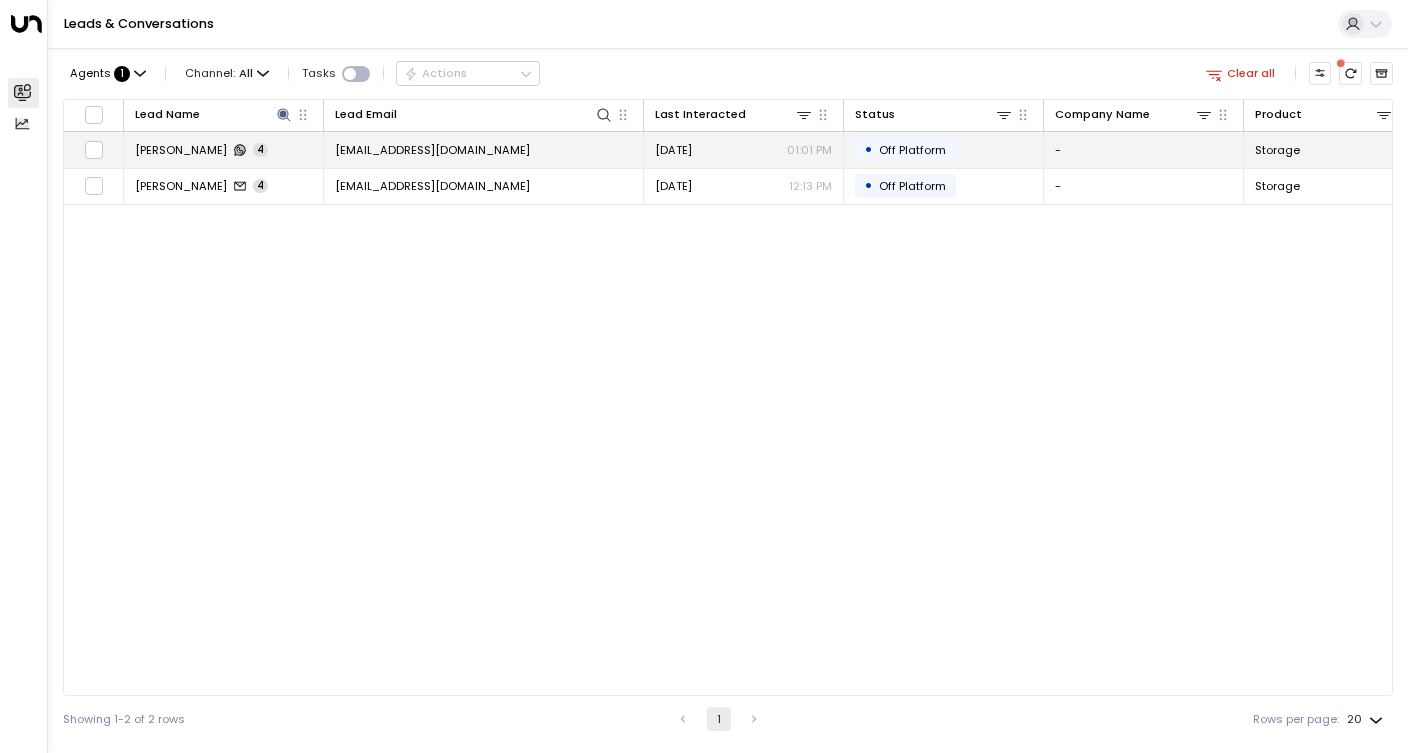 click on "[EMAIL_ADDRESS][DOMAIN_NAME]" at bounding box center [484, 149] 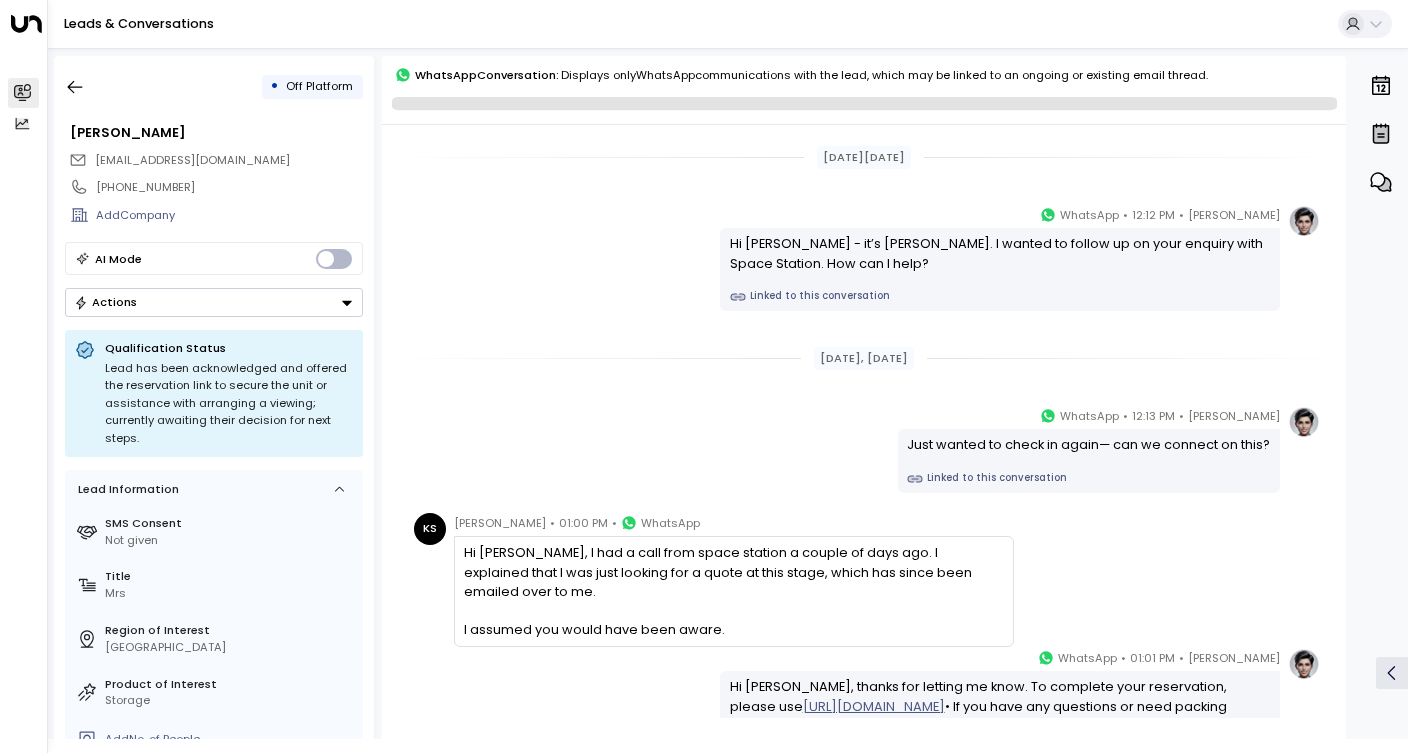 scroll, scrollTop: 62, scrollLeft: 0, axis: vertical 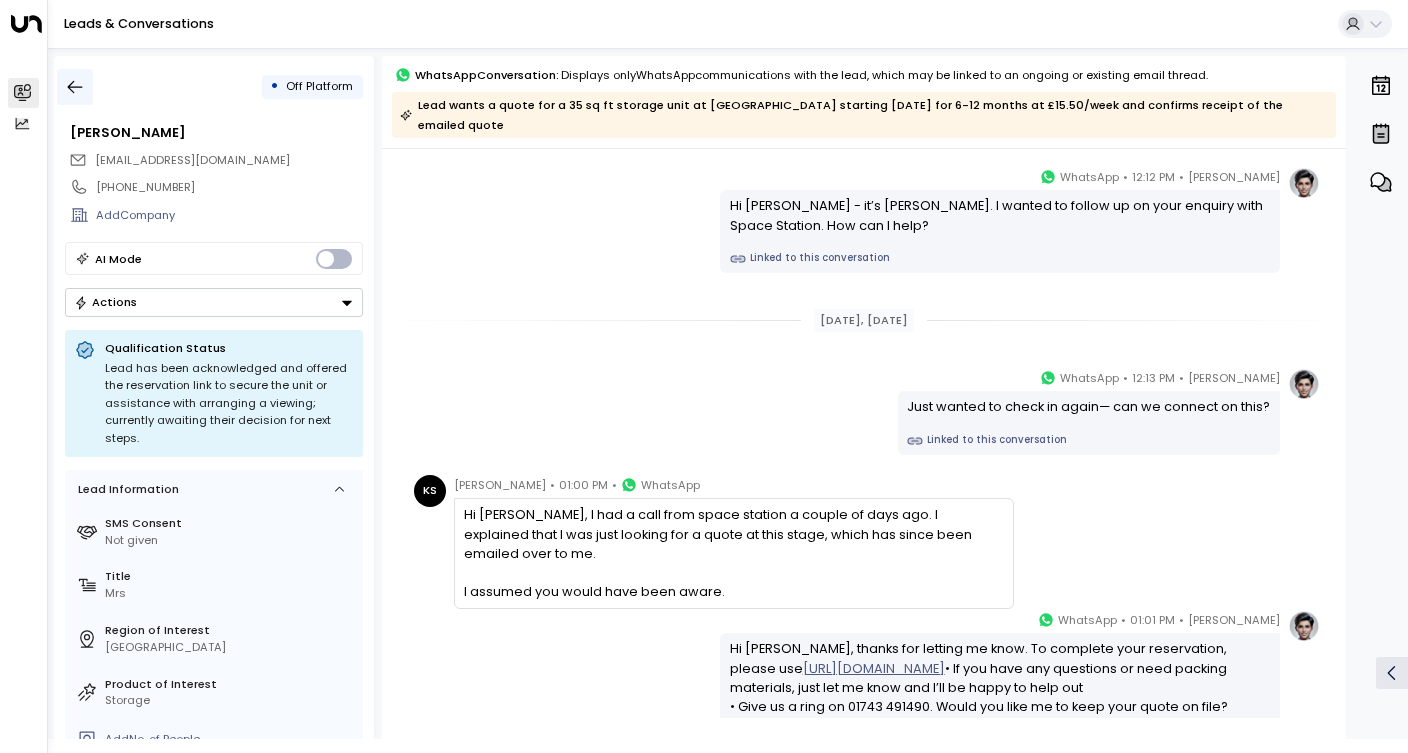 click 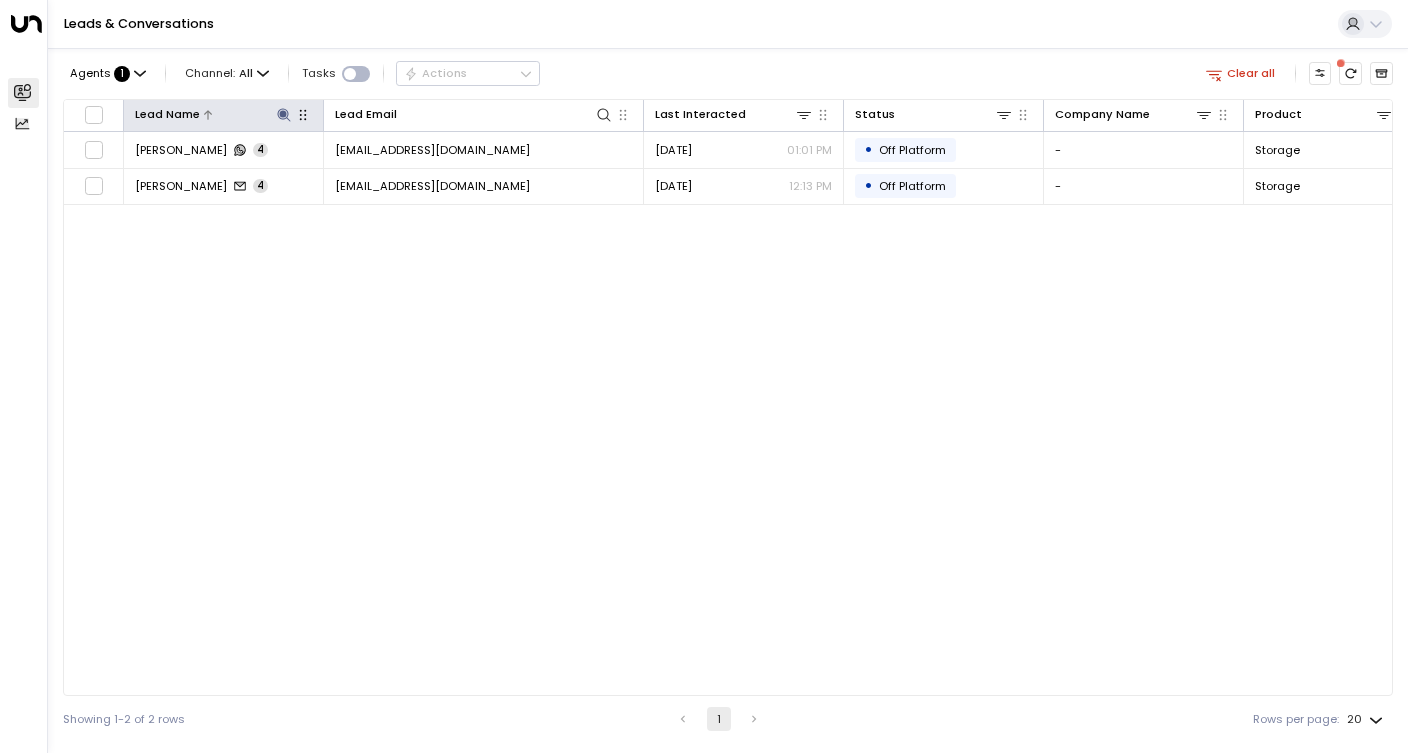 click 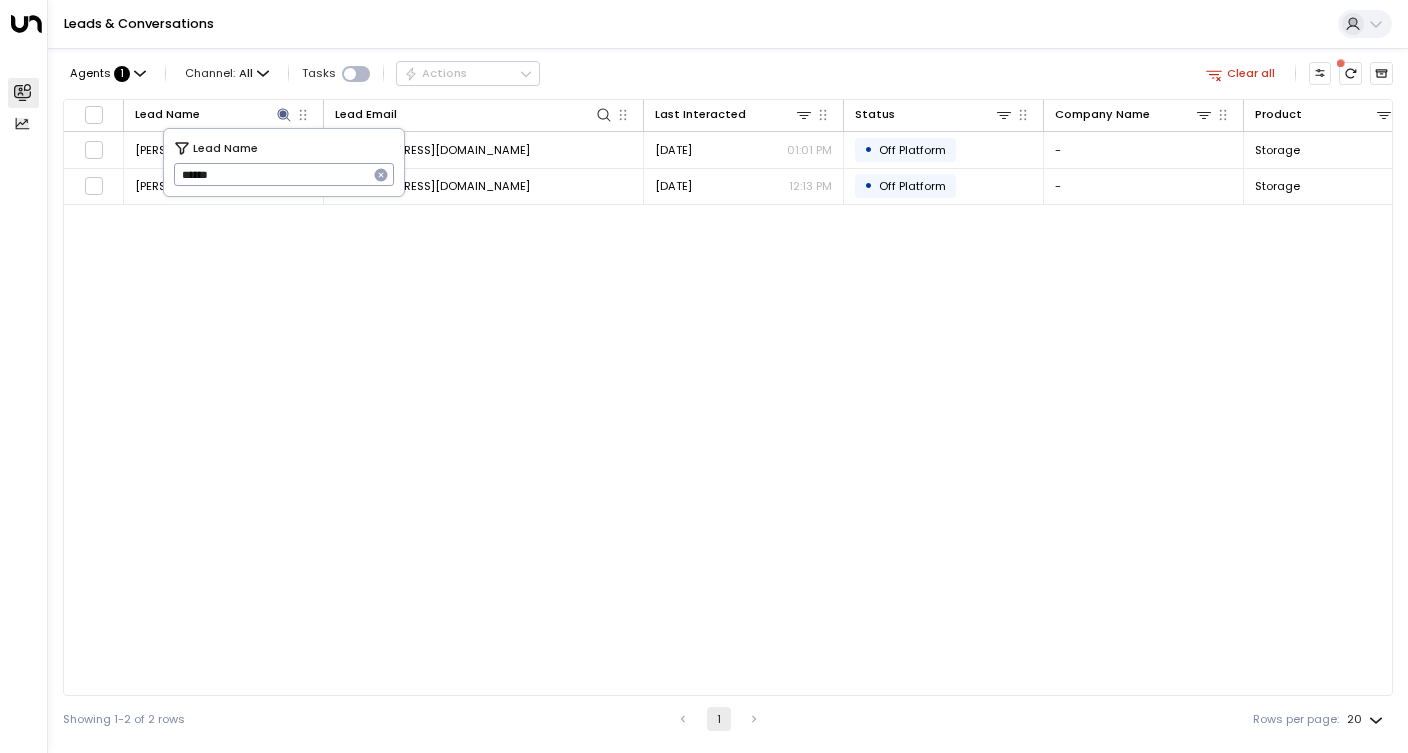 drag, startPoint x: 322, startPoint y: 181, endPoint x: -440, endPoint y: 112, distance: 765.1176 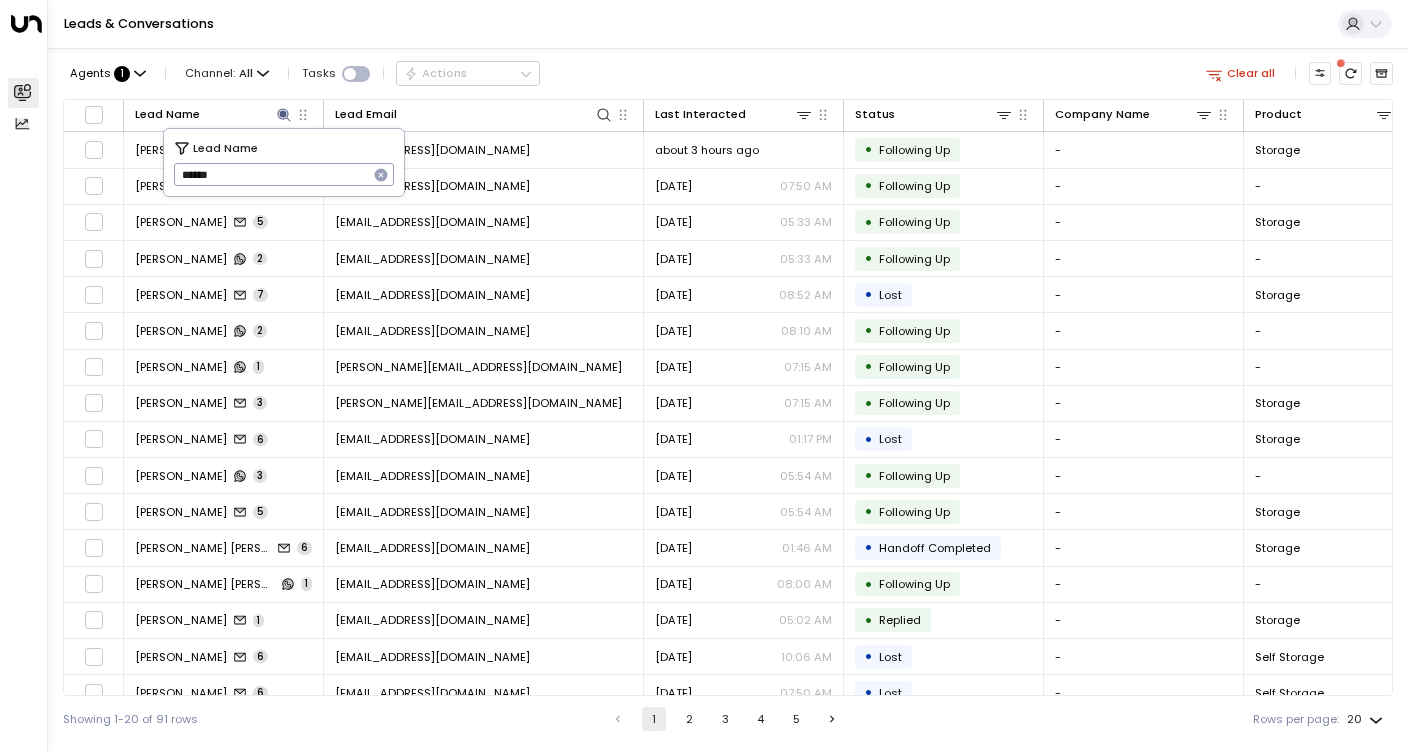 type on "******" 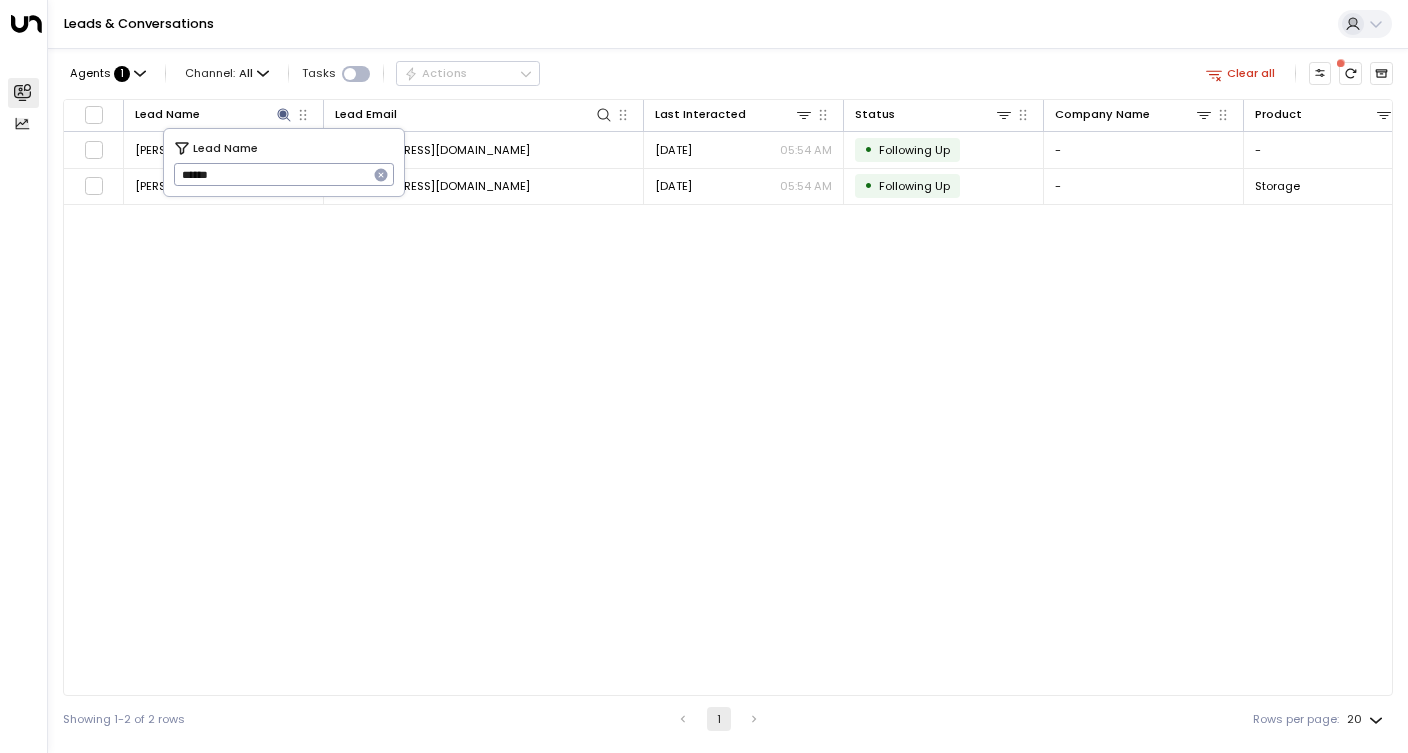 click 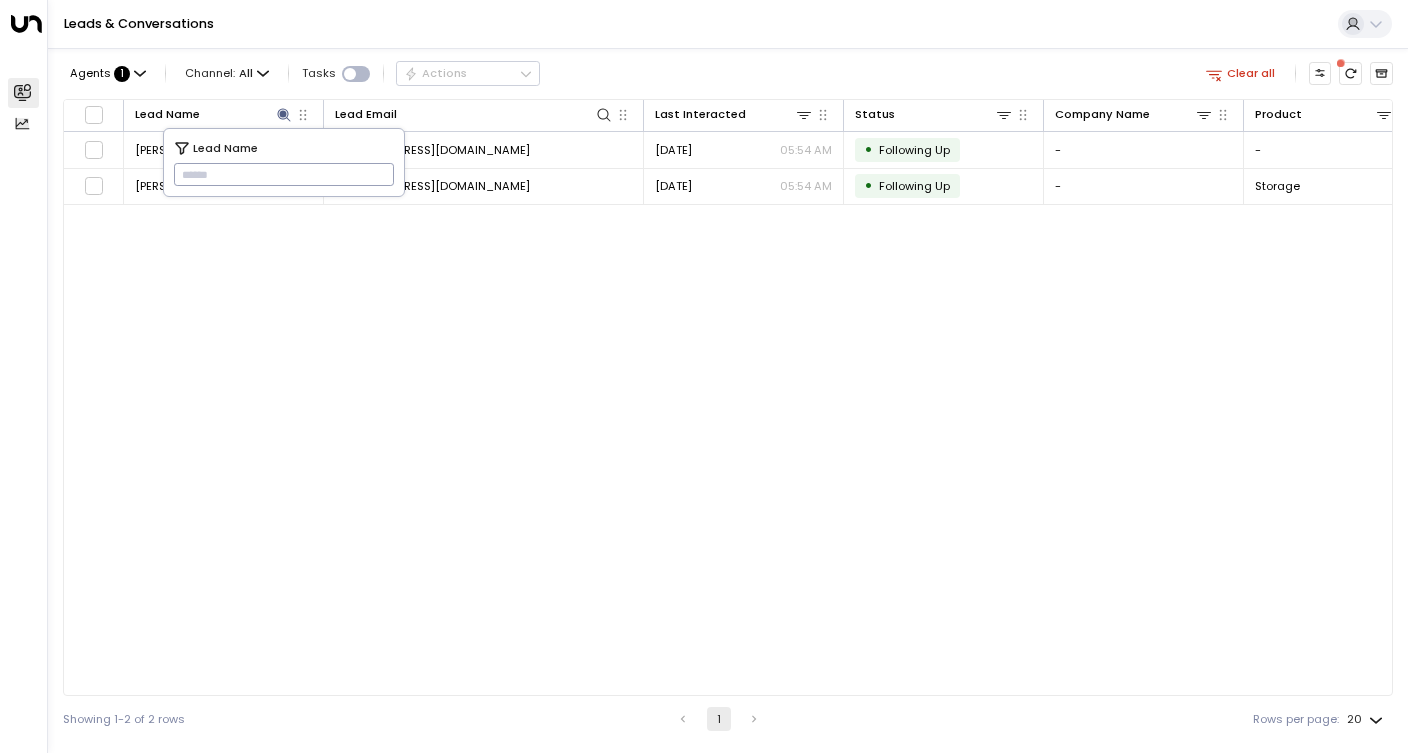 click at bounding box center [284, 175] 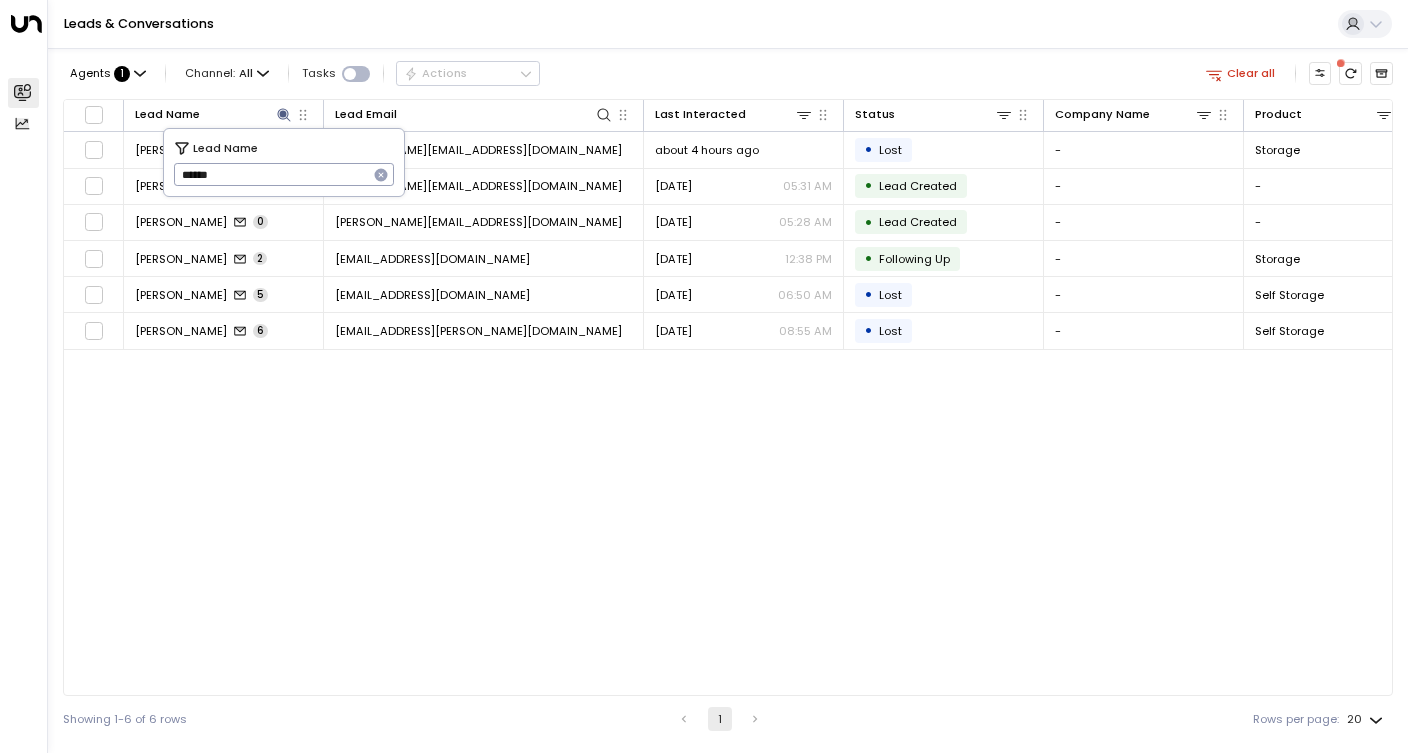 type on "******" 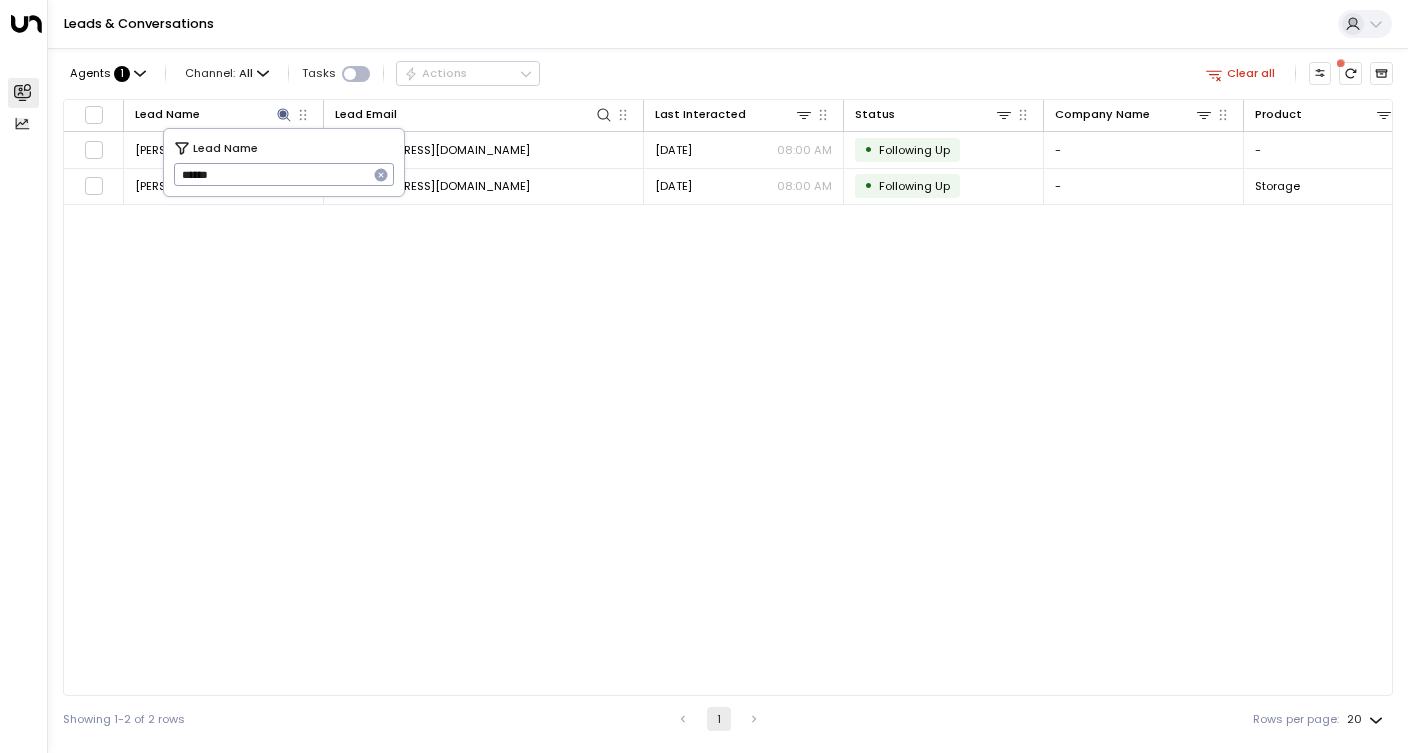 click on "Lead Name Lead Email Last Interacted Status Company Name Product # of people AI mode Trigger Phone Region Location [PERSON_NAME] 3 [EMAIL_ADDRESS][DOMAIN_NAME] [DATE] 08:00 AM • Following Up - - - [PHONE_NUMBER] [PHONE_NUMBER] - - [PERSON_NAME] 5 [EMAIL_ADDRESS][DOMAIN_NAME] [DATE] 08:00 AM • Following Up - Storage - [EMAIL_ADDRESS][DOMAIN_NAME] [PHONE_NUMBER] [GEOGRAPHIC_DATA] [GEOGRAPHIC_DATA]" at bounding box center [728, 397] 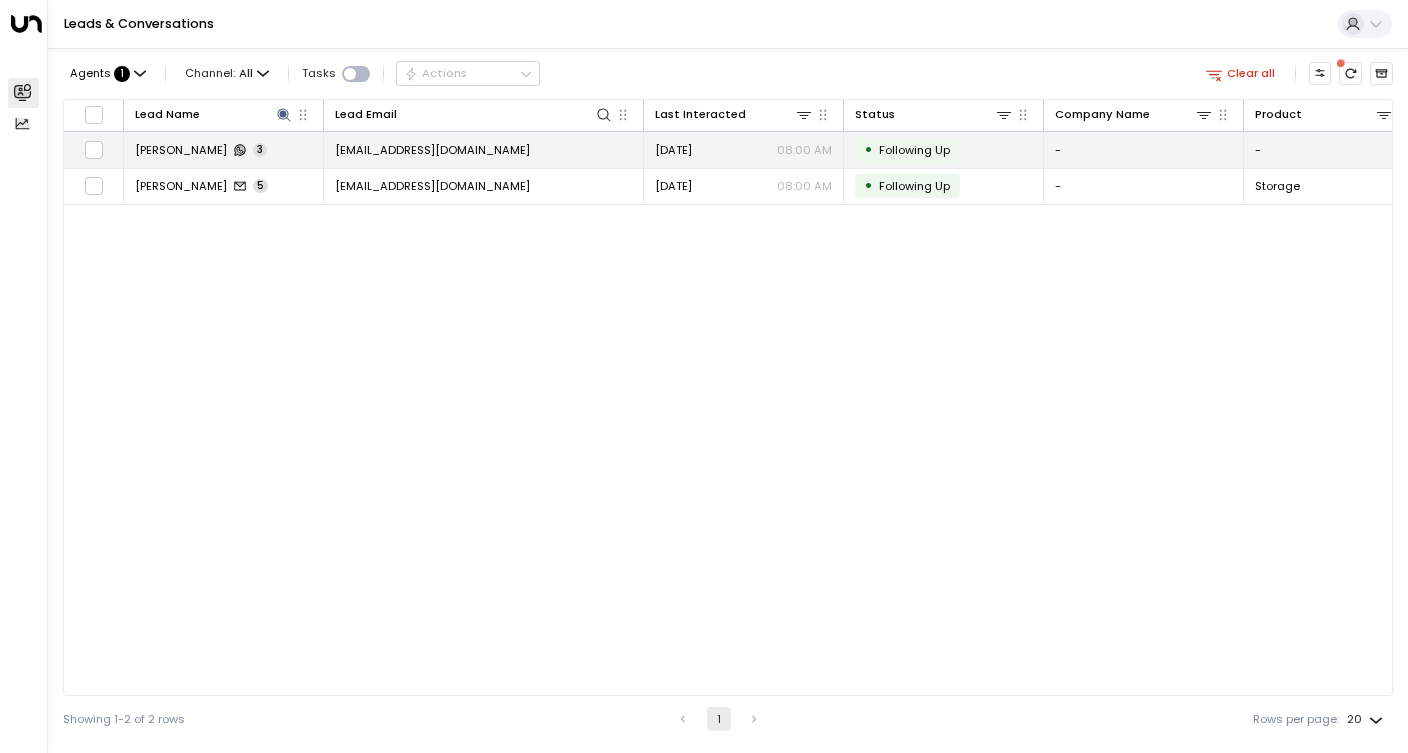 click on "[PERSON_NAME] 3" at bounding box center [224, 149] 